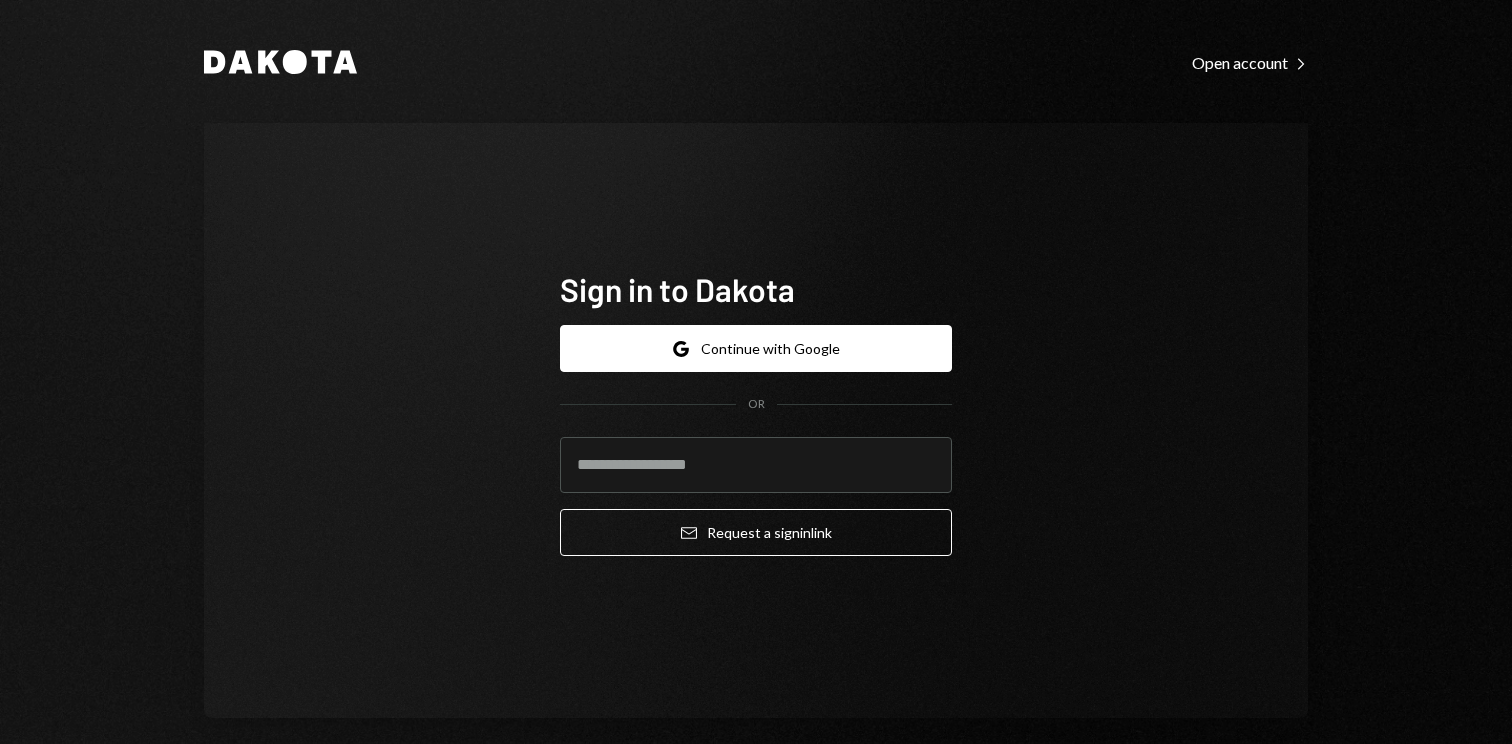 scroll, scrollTop: 0, scrollLeft: 0, axis: both 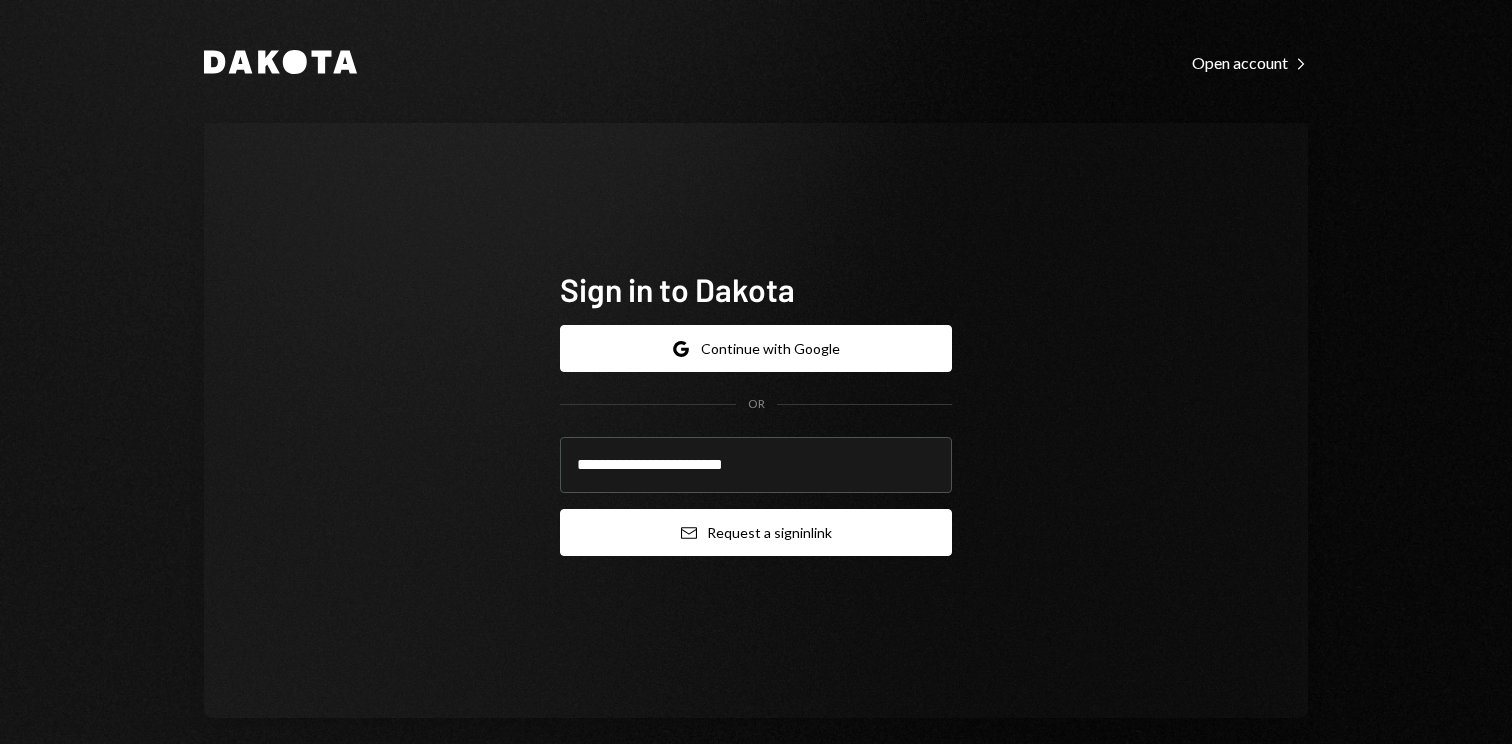 click on "Email Request a sign  in  link" at bounding box center (756, 532) 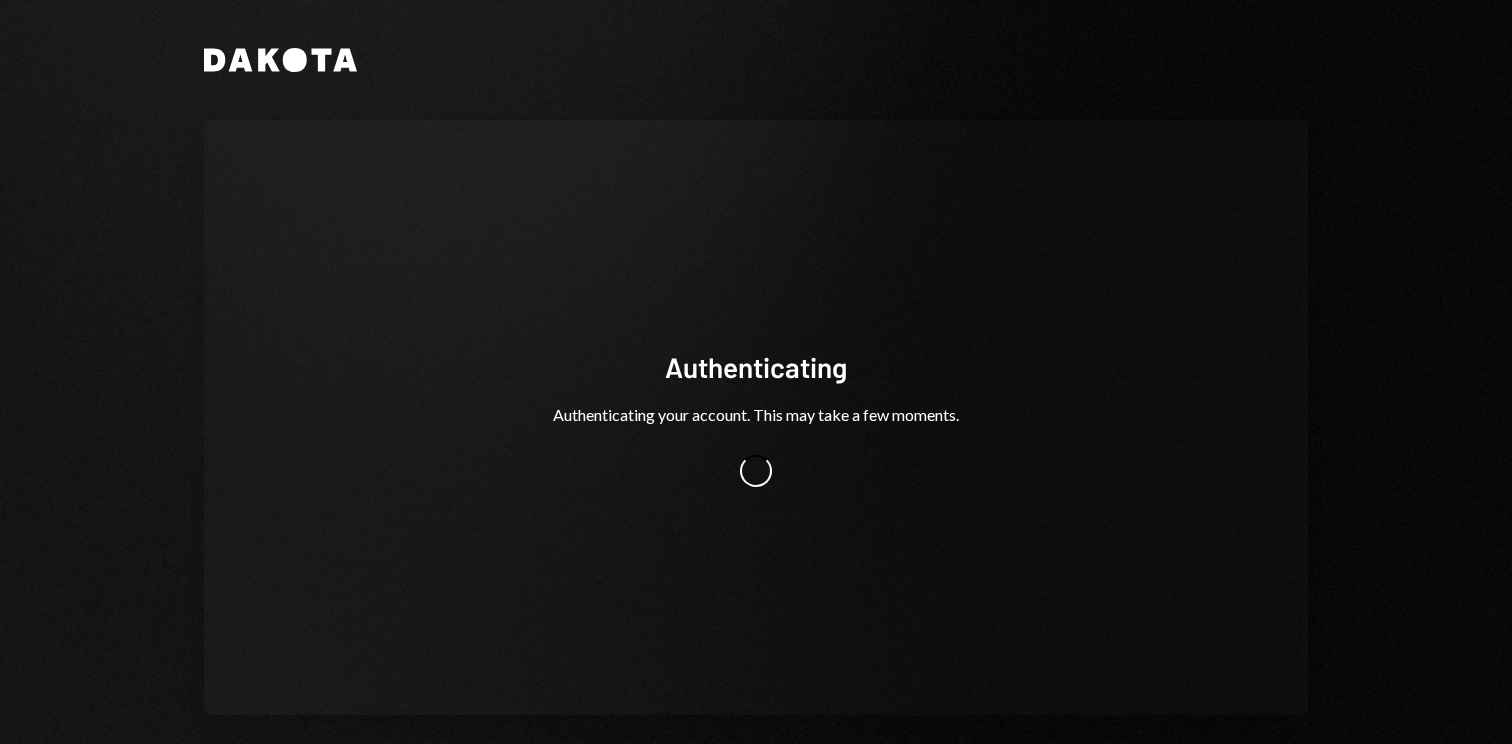 scroll, scrollTop: 0, scrollLeft: 0, axis: both 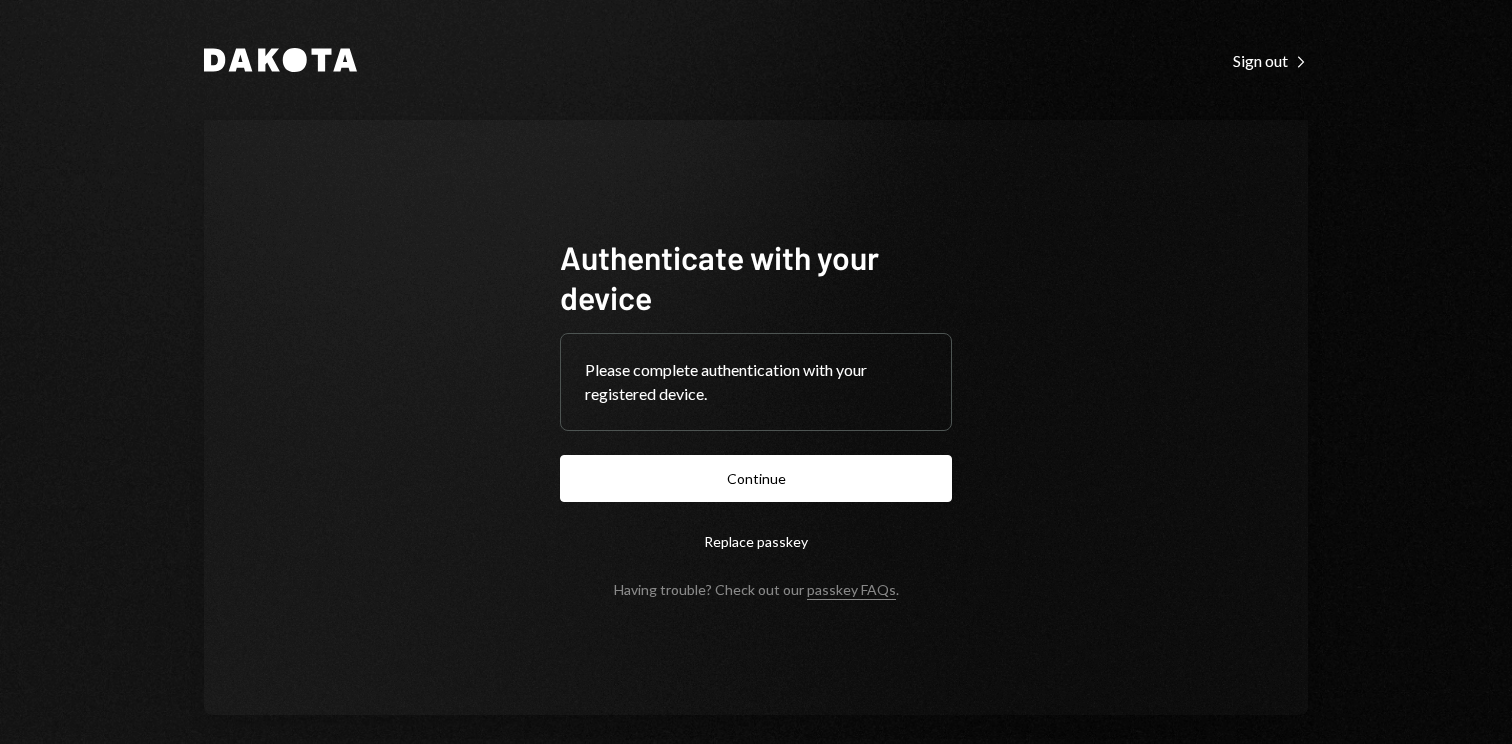 click on "Continue" at bounding box center (756, 478) 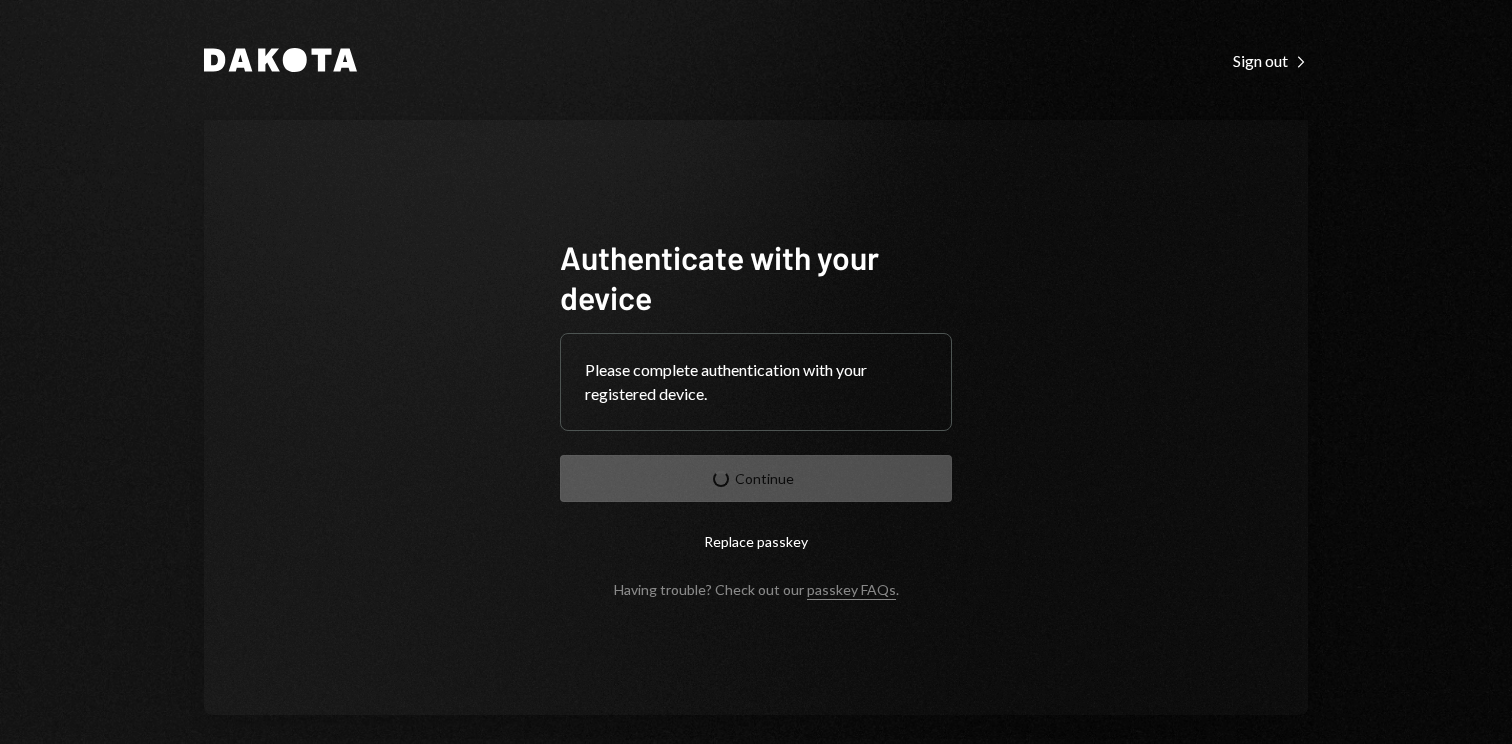 click on "Authenticate with your device Please complete authentication with your registered device. Continue Replace passkey Having trouble? Check out our   passkey FAQs ." at bounding box center (756, 417) 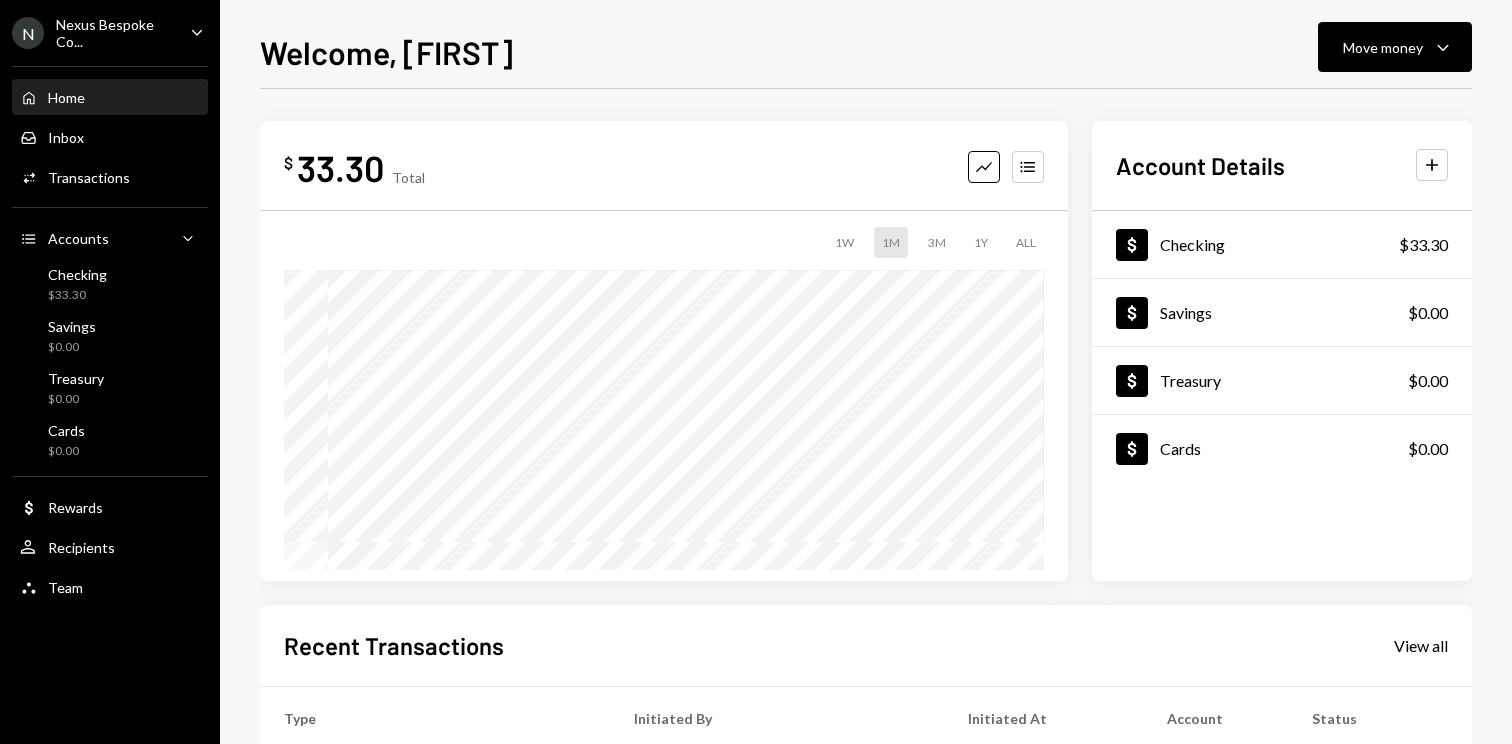 click on "Home Home Inbox Inbox Activities Transactions Accounts Accounts Caret Down Checking $33.30 Savings $0.00 Treasury $0.00 Cards $0.00 Dollar Rewards User Recipients Team Team" at bounding box center [110, 331] 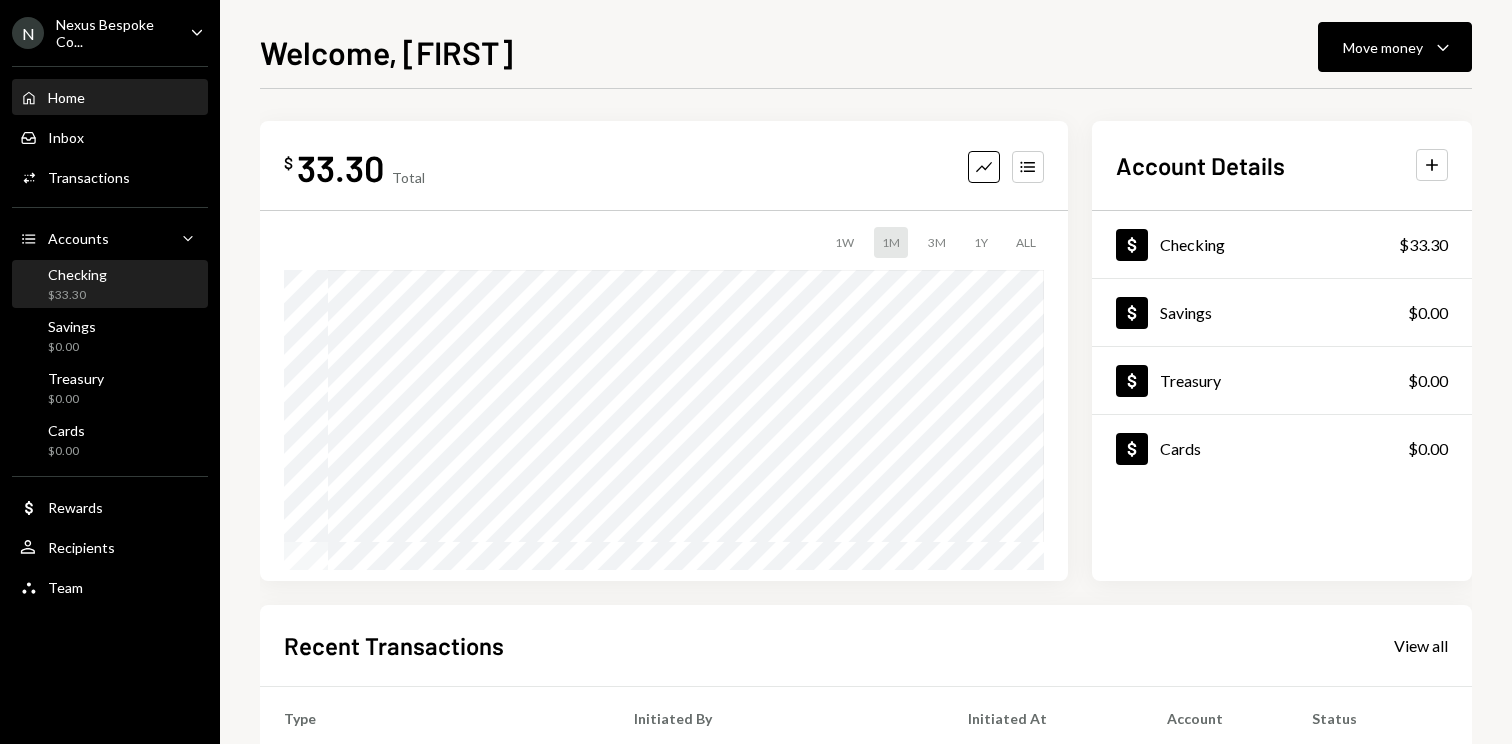 click on "Checking $33.30" at bounding box center [110, 285] 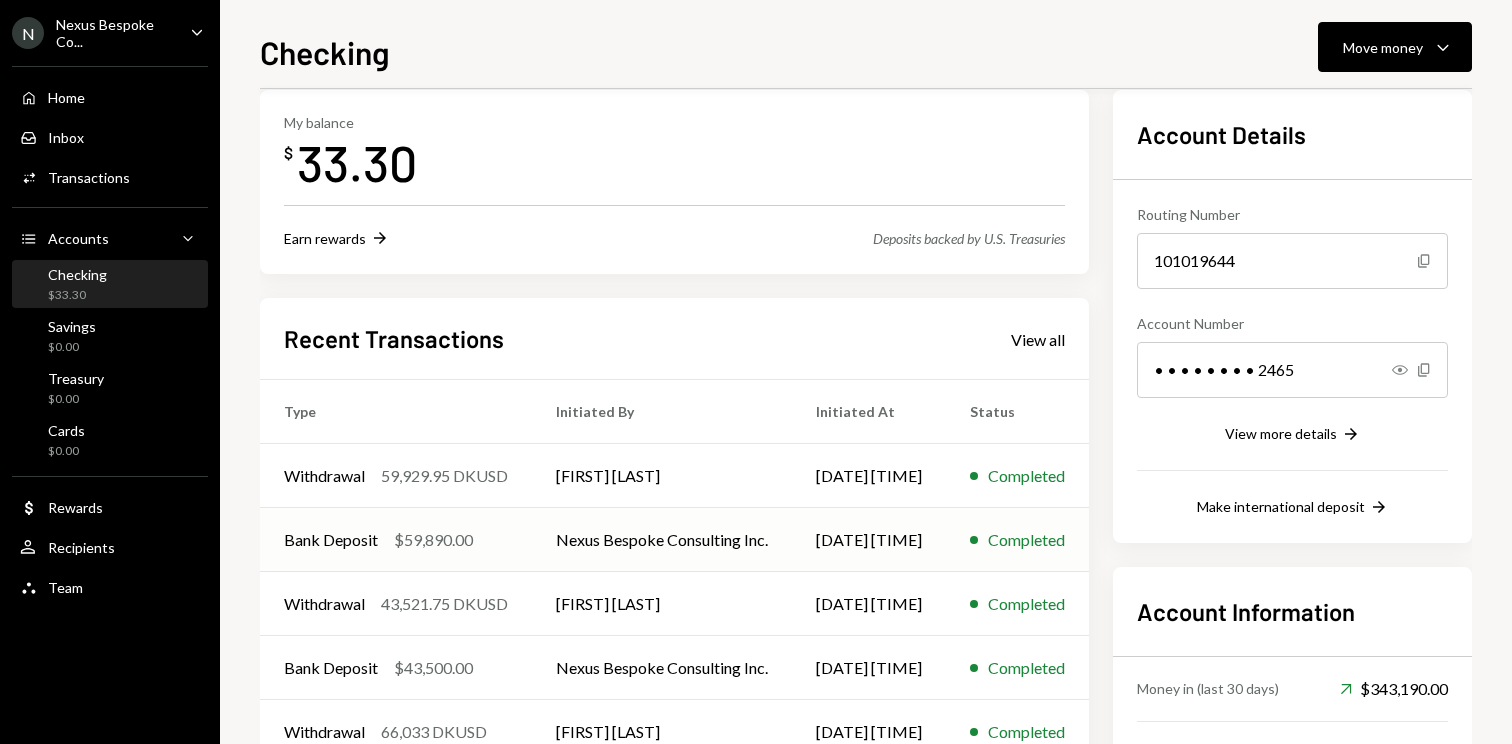 scroll, scrollTop: 94, scrollLeft: 0, axis: vertical 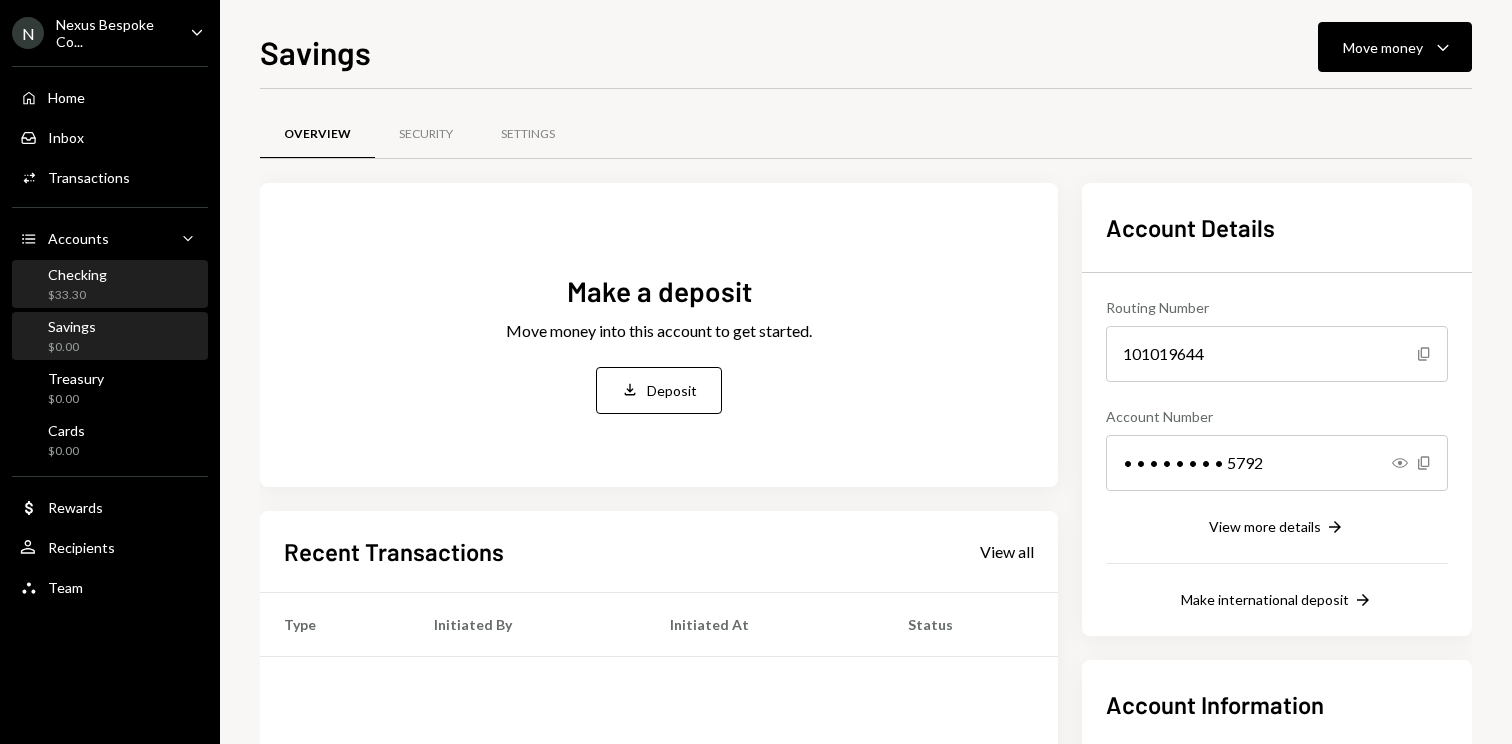 click on "Checking" at bounding box center (77, 274) 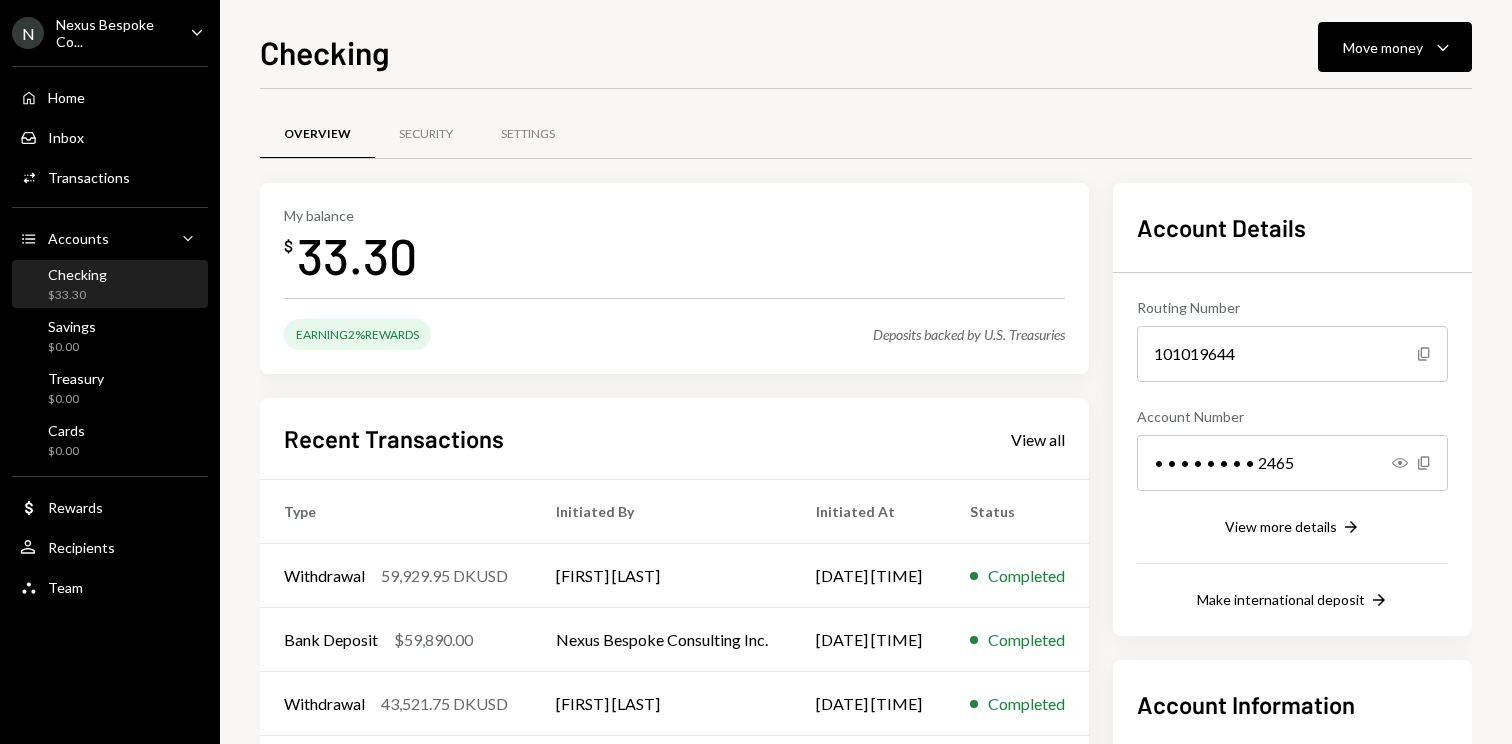 scroll, scrollTop: 0, scrollLeft: 0, axis: both 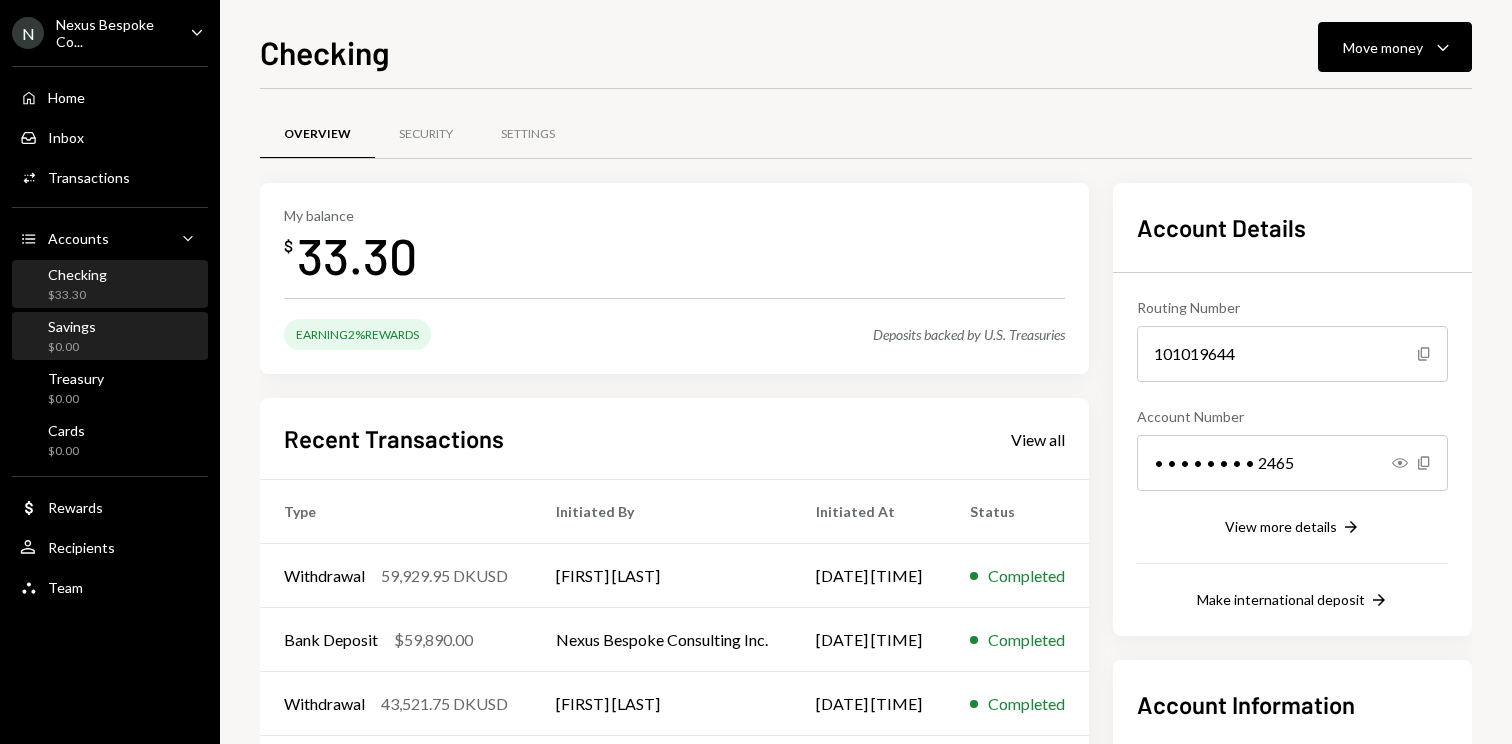 click on "Savings $0.00" at bounding box center (110, 337) 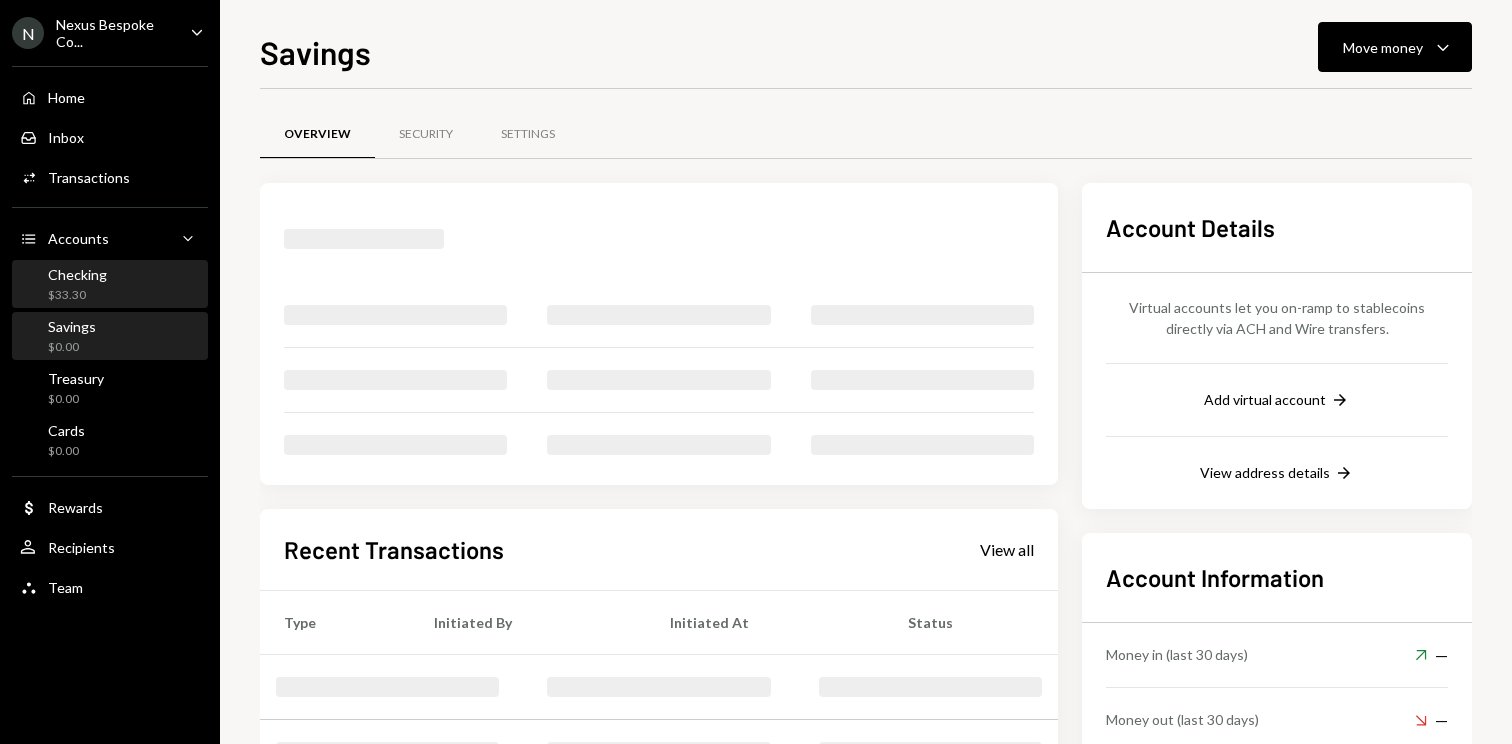 click on "Checking $33.30" at bounding box center (110, 285) 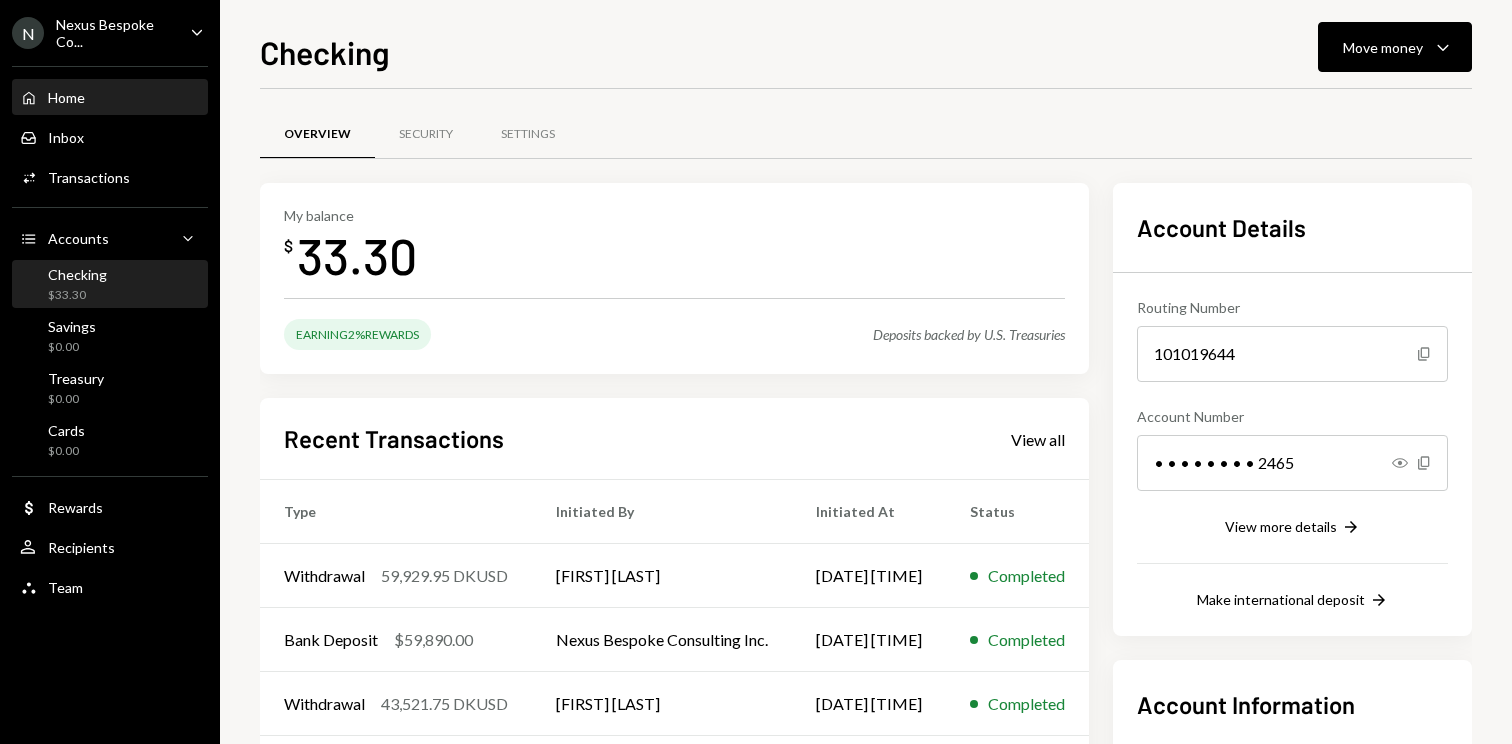 click on "Home Home" at bounding box center [110, 98] 